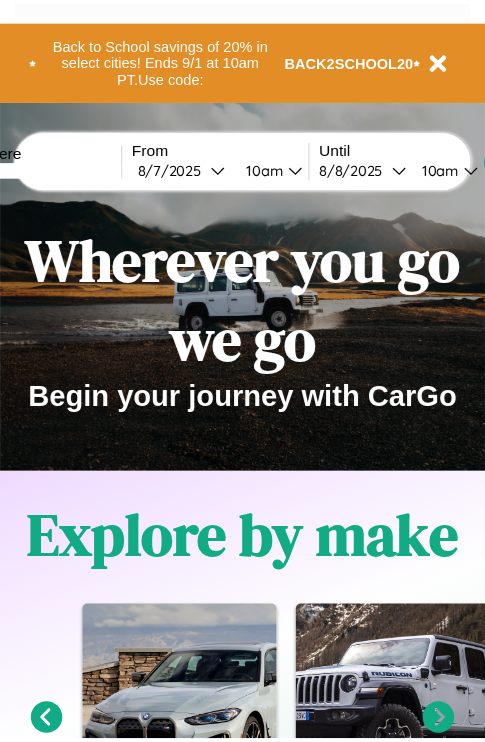 scroll, scrollTop: 0, scrollLeft: 0, axis: both 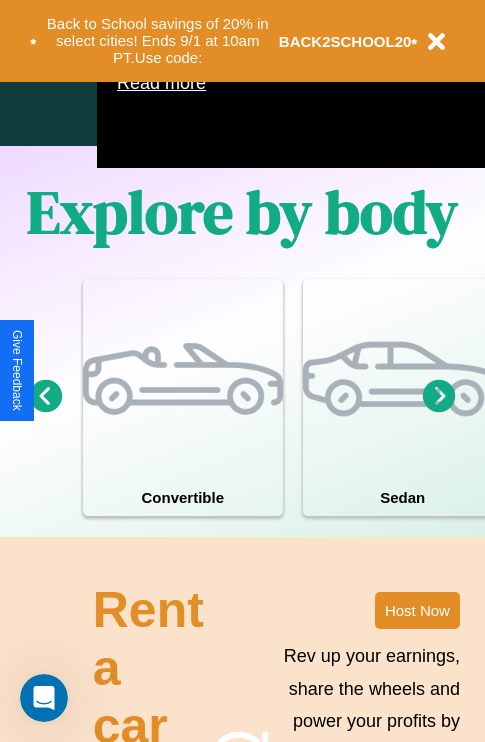 click 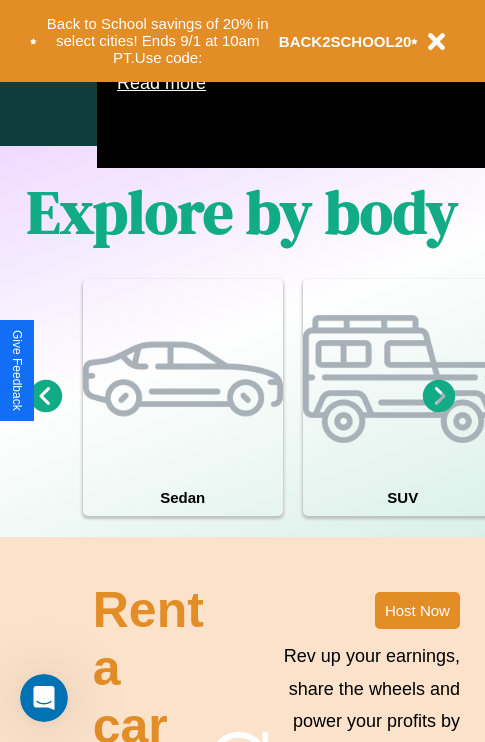 click 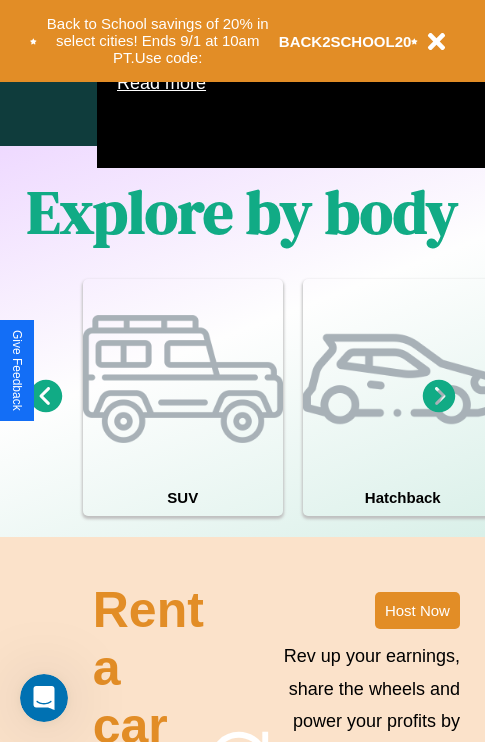 click 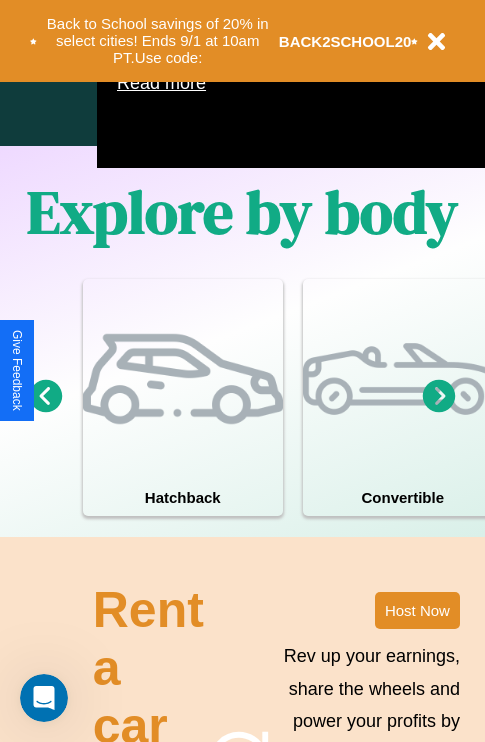 click 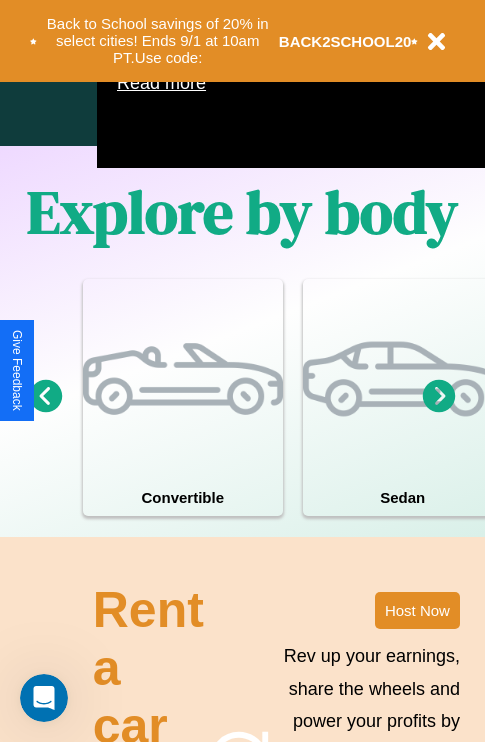 click 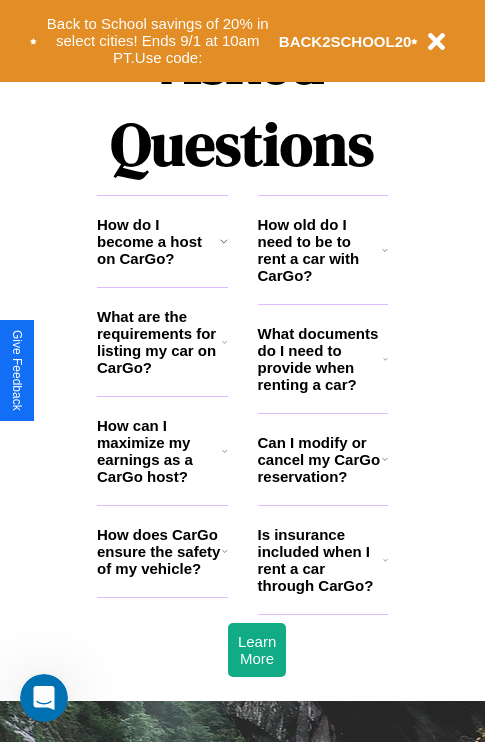 scroll, scrollTop: 2423, scrollLeft: 0, axis: vertical 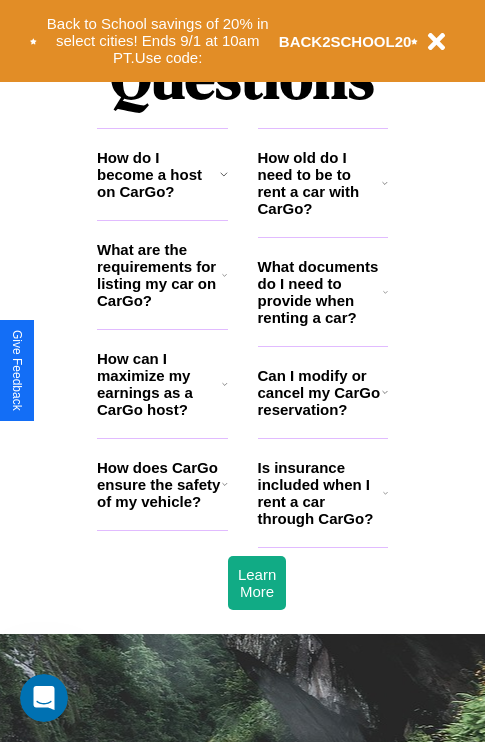 click on "How does CarGo ensure the safety of my vehicle?" at bounding box center [159, 484] 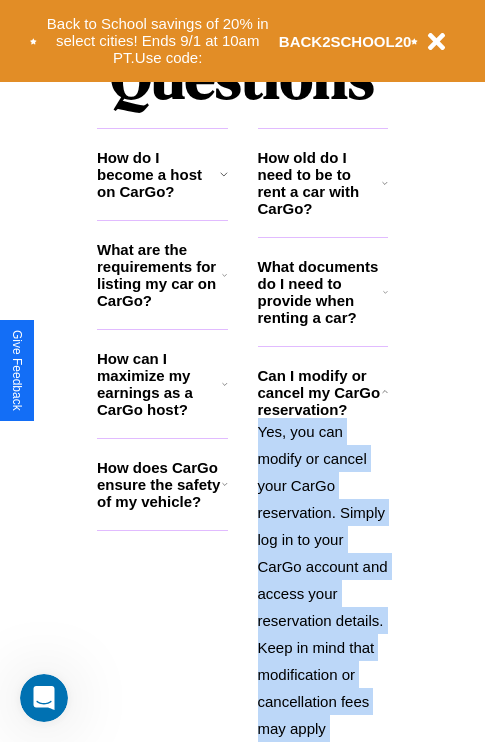 click on "Yes, you can modify or cancel your CarGo reservation. Simply log in to your CarGo account and access your reservation details. Keep in mind that modification or cancellation fees may apply depending on the timing and terms of the reservation." at bounding box center (323, 620) 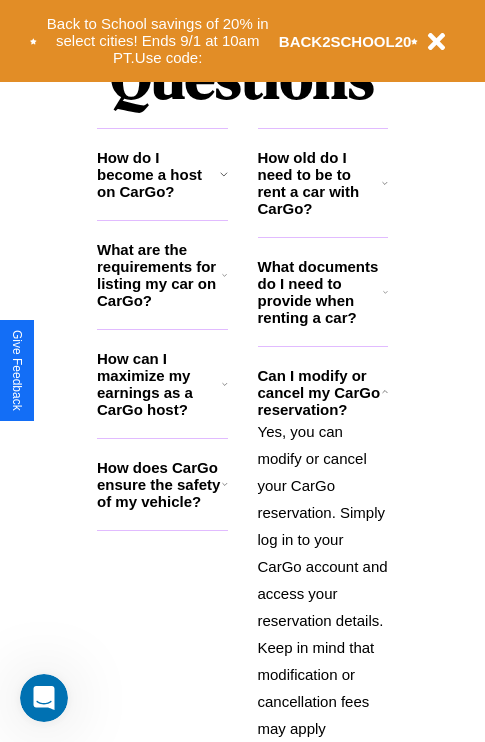 click 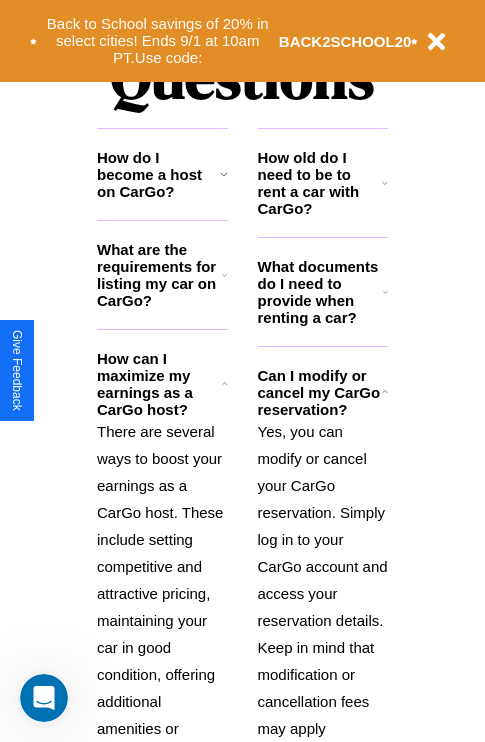 click on "What documents do I need to provide when renting a car?" at bounding box center [321, 292] 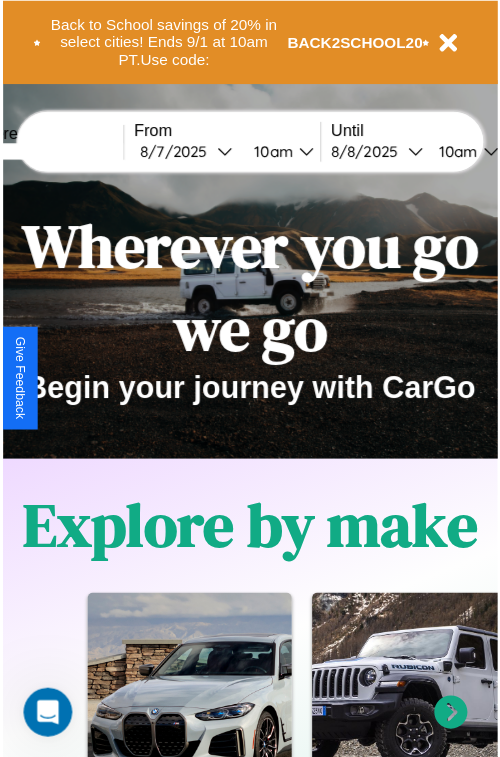 scroll, scrollTop: 0, scrollLeft: 0, axis: both 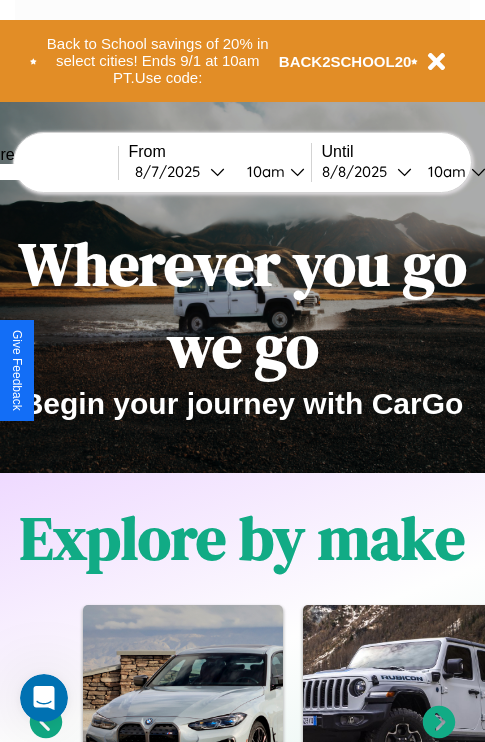 click at bounding box center (43, 172) 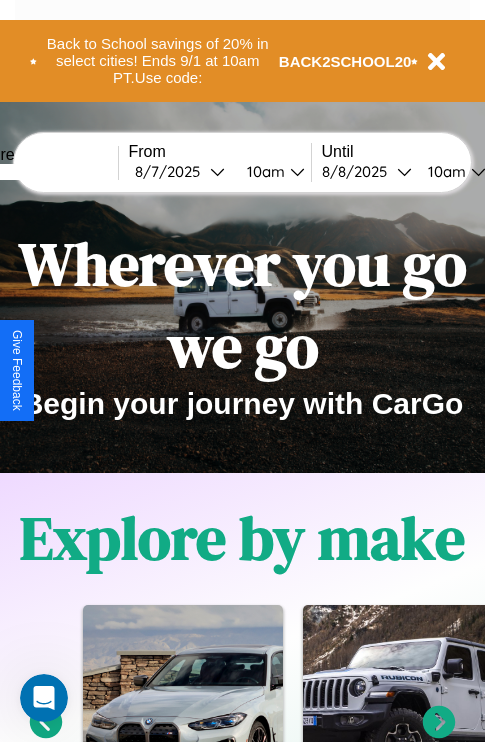 type on "*****" 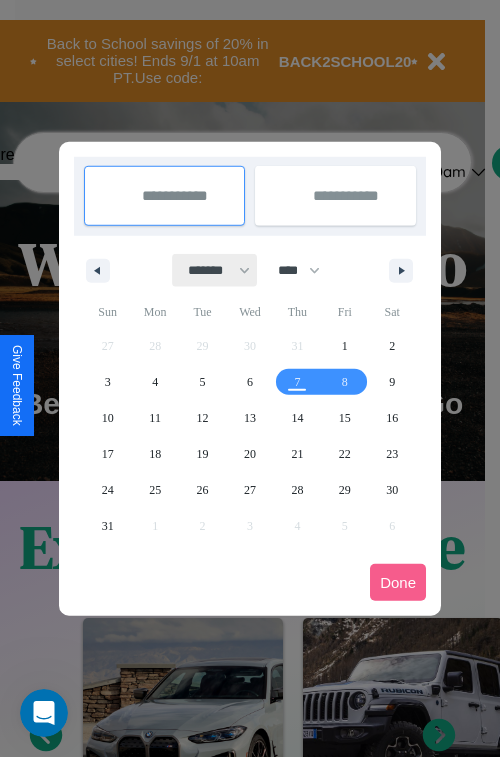 click on "******* ******** ***** ***** *** **** **** ****** ********* ******* ******** ********" at bounding box center [215, 270] 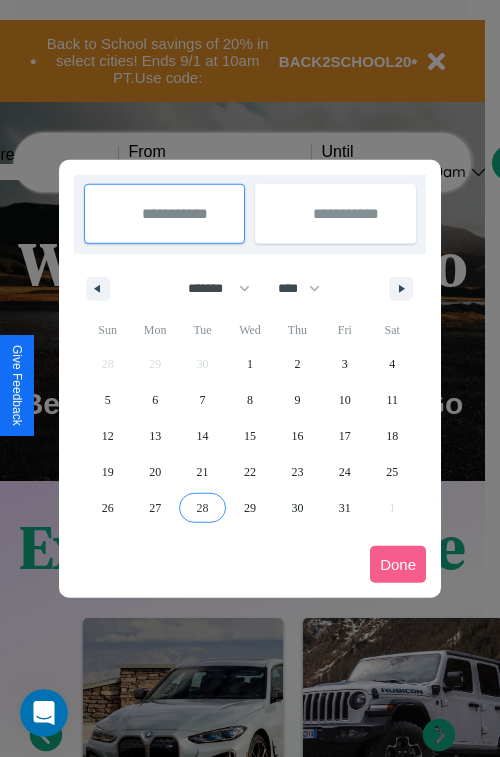 click on "28" at bounding box center (203, 508) 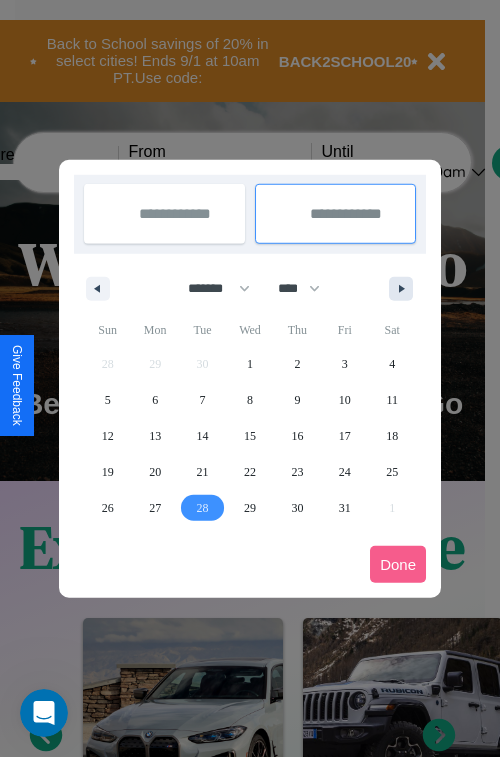 click at bounding box center (405, 289) 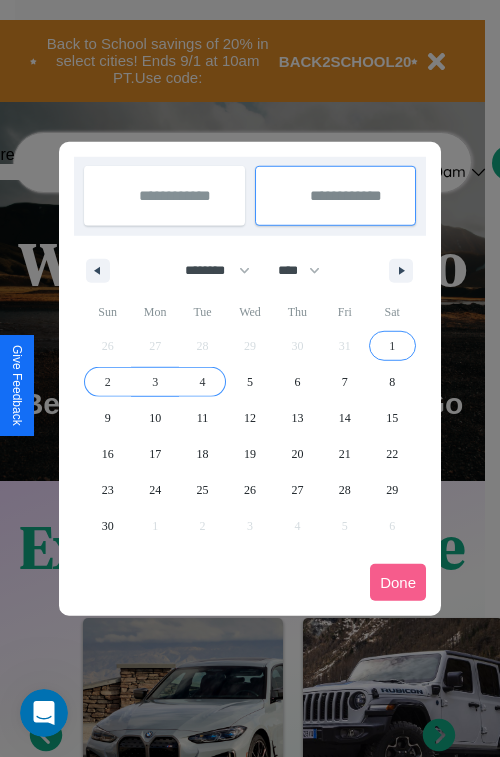 click on "4" at bounding box center (203, 382) 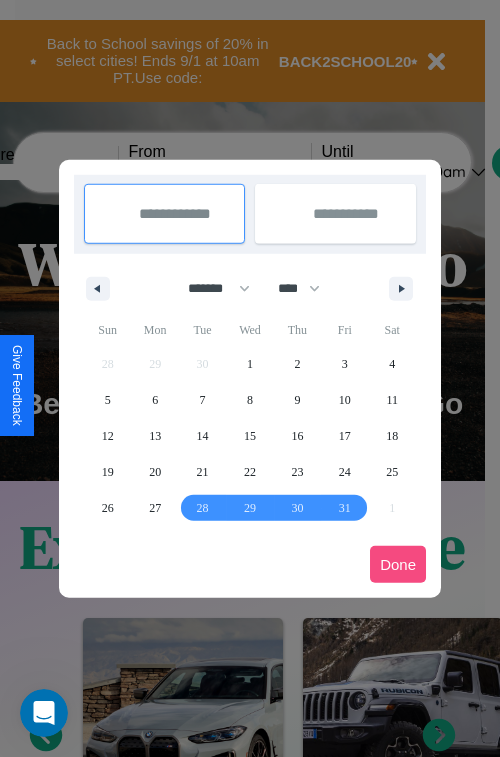click on "Done" at bounding box center (398, 564) 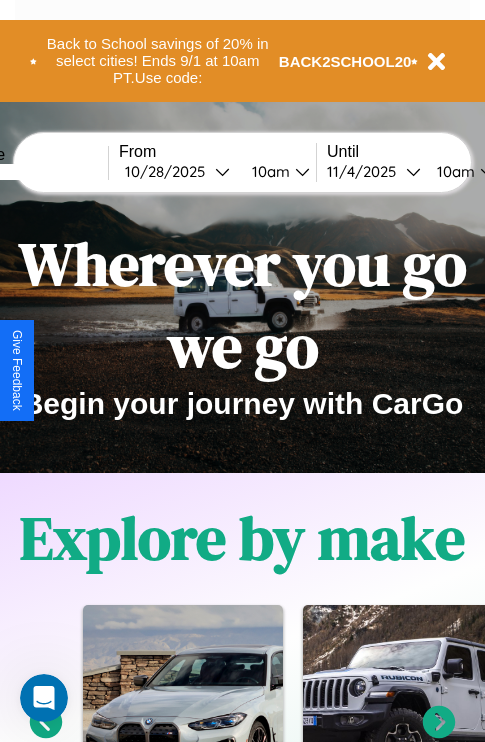 click on "10am" at bounding box center [268, 171] 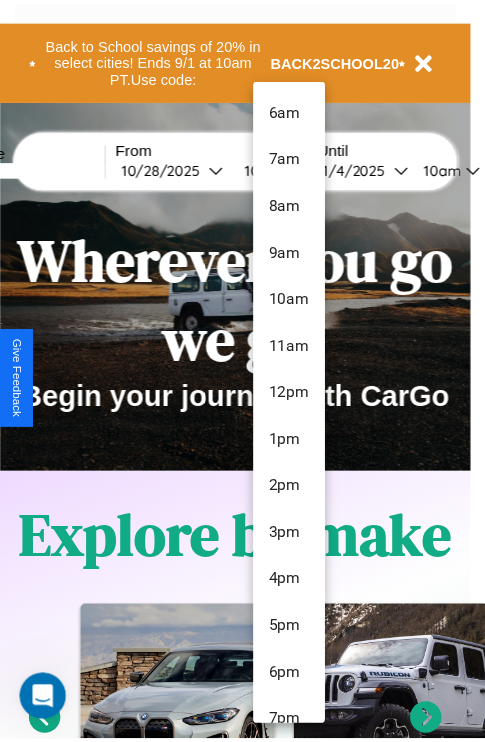 scroll, scrollTop: 67, scrollLeft: 0, axis: vertical 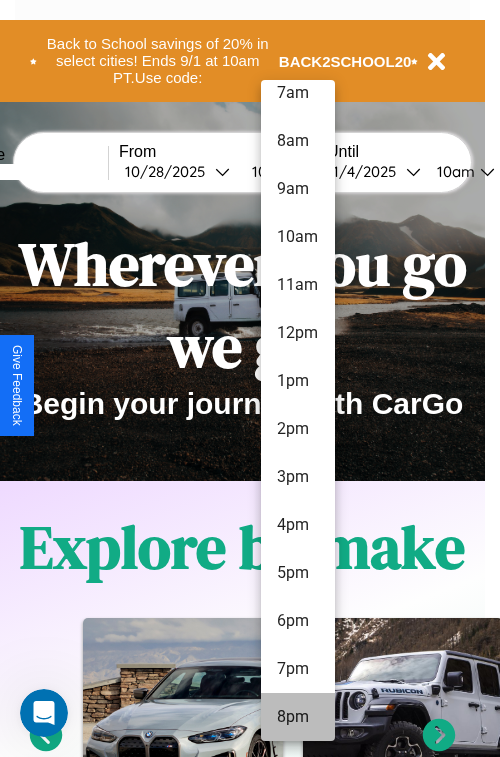 click on "8pm" at bounding box center (298, 717) 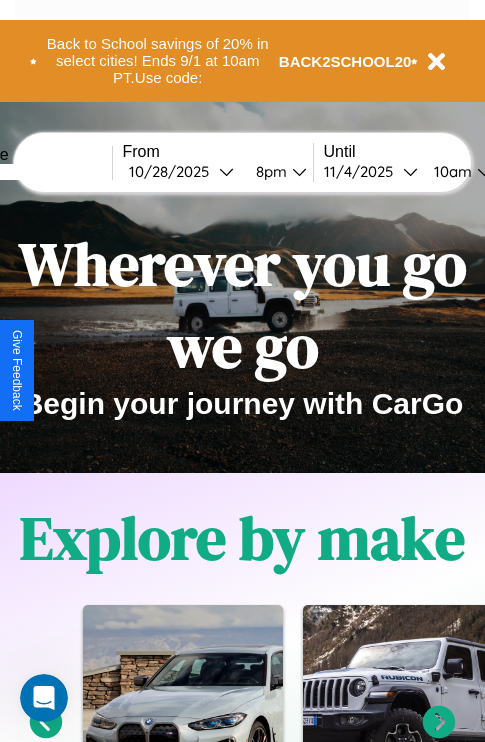 click on "10am" at bounding box center [450, 171] 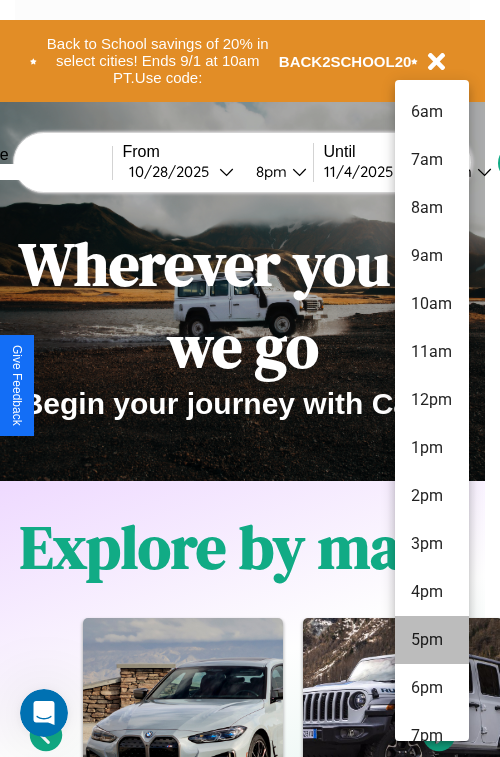 click on "5pm" at bounding box center (432, 640) 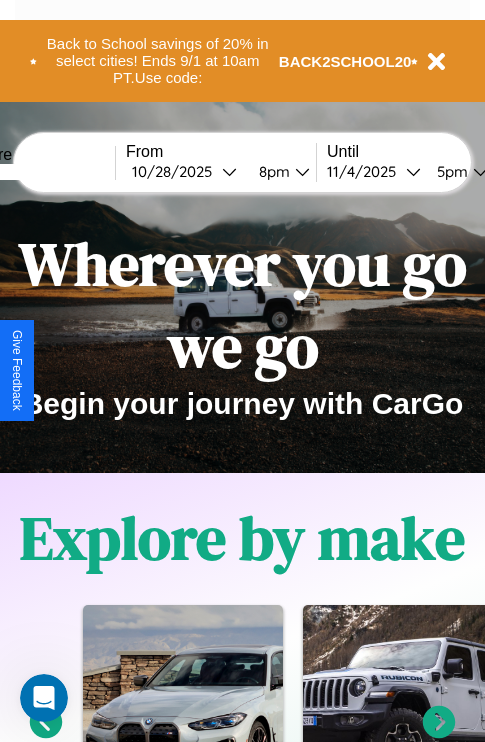 scroll, scrollTop: 0, scrollLeft: 71, axis: horizontal 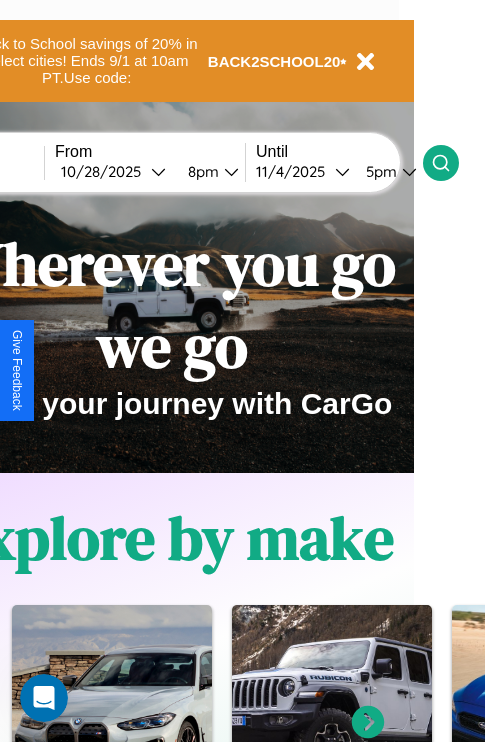 click 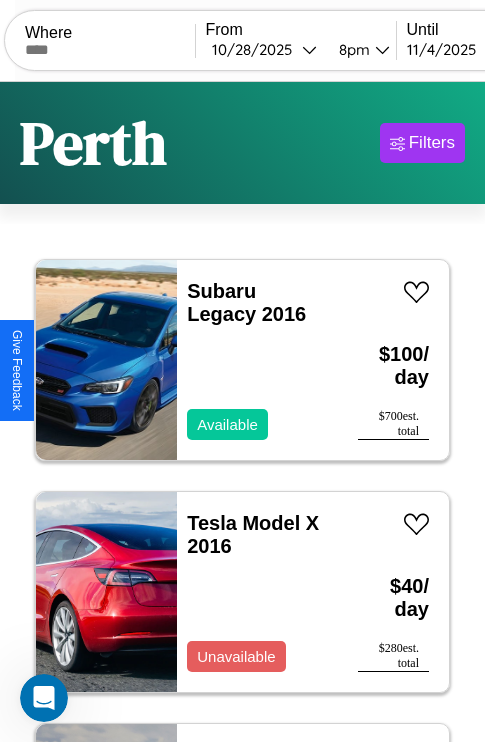 scroll, scrollTop: 95, scrollLeft: 0, axis: vertical 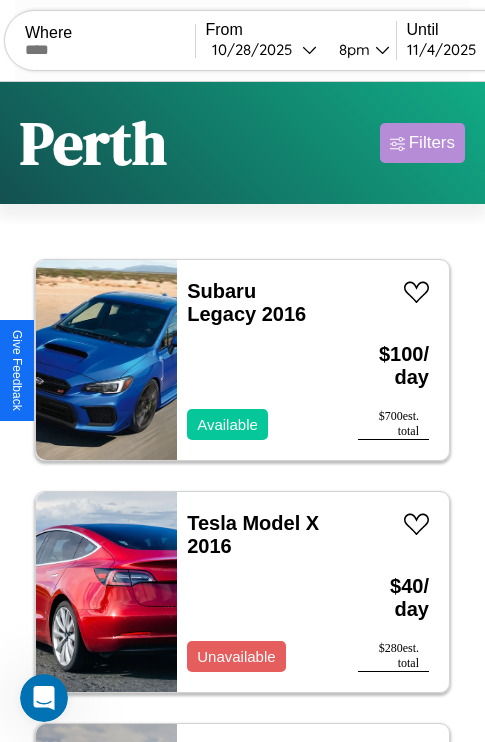 click on "Filters" at bounding box center [432, 143] 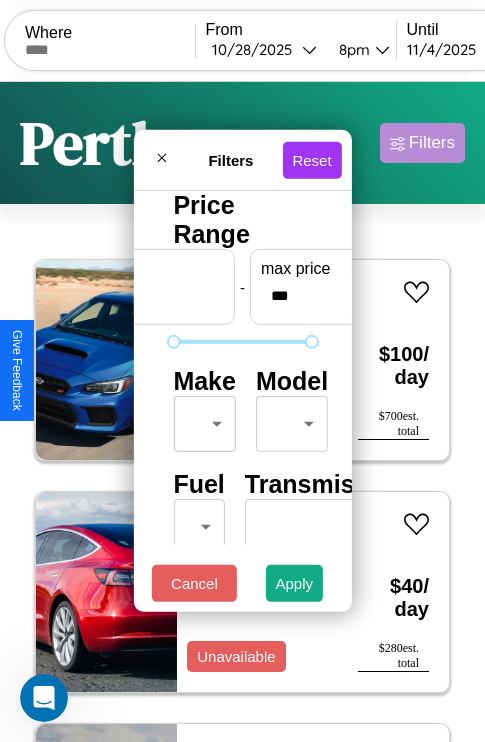 scroll, scrollTop: 59, scrollLeft: 0, axis: vertical 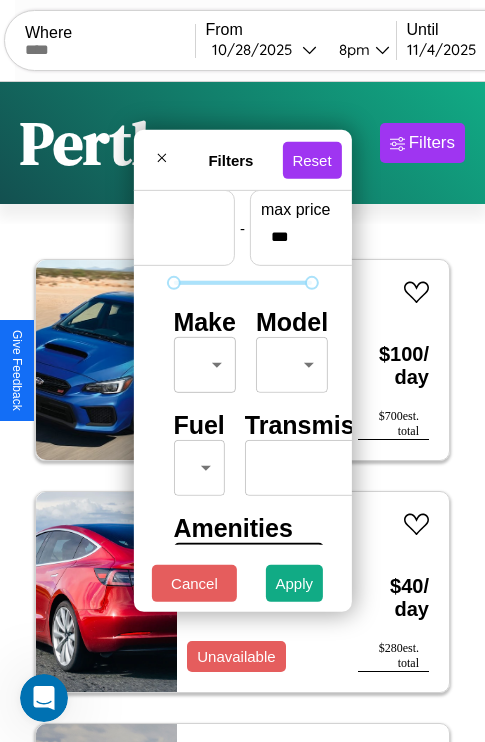 click on "CarGo Where From [DATE] [TIME] Until [DATE] [TIME] Become a Host Login Sign Up [CITY] Filters 45  cars in this area These cars can be picked up in this city. Subaru   Legacy   2016 Available $ 100  / day $ 700  est. total Tesla   Model X   2016 Unavailable $ 40  / day $ 280  est. total BMW   525i   2017 Available $ 120  / day $ 840  est. total Jeep   J-10   2016 Available $ 90  / day $ 630  est. total Honda   del Sol   2018 Available $ 180  / day $ 1260  est. total Nissan   350Z   2021 Available $ 190  / day $ 1330  est. total Lamborghini   Diablo   2014 Available $ 80  / day $ 560  est. total Lamborghini   Huracan   2017 Available $ 110  / day $ 770  est. total Chevrolet   Aluminum Tilt   2020 Available $ 110  / day $ 770  est. total Acura   TL   2021 Available $ 90  / day $ 630  est. total Aston Martin   Valour   2022 Available $ 50  / day $ 350  est. total Mazda   GLC   2014 Available $ 190  / day $ 1330  est. total Kia   Optima   2024 Available $ 120  / day $ 840  est. total Maserati   Ghibli   $" at bounding box center (242, 412) 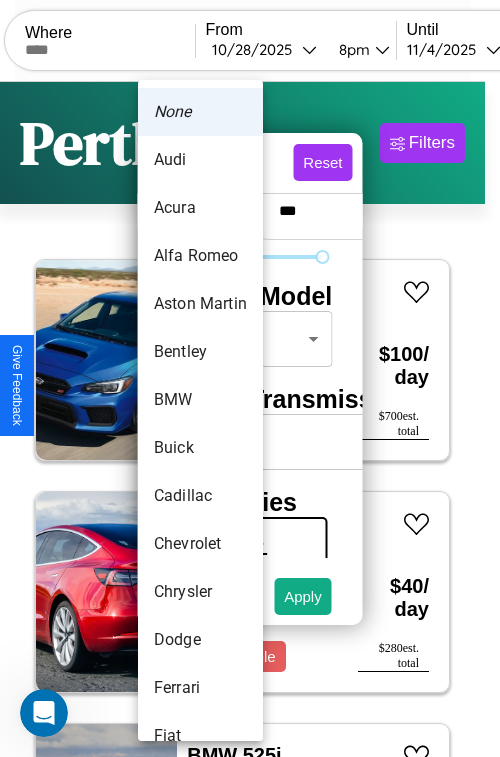 click on "Acura" at bounding box center [200, 208] 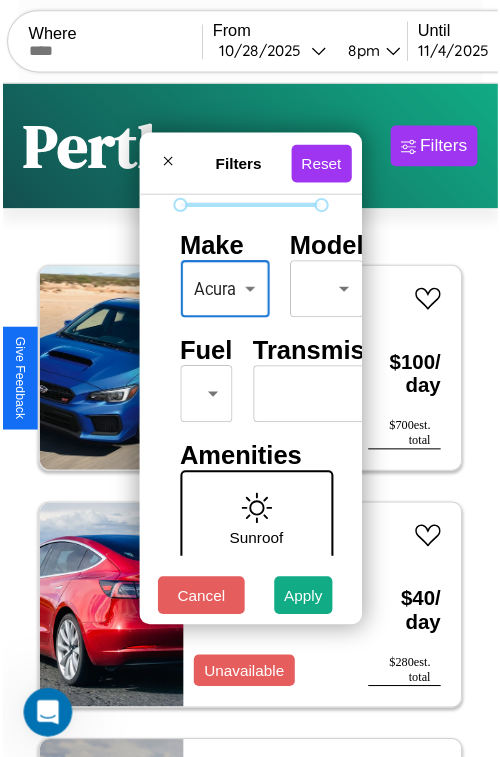 scroll, scrollTop: 162, scrollLeft: 0, axis: vertical 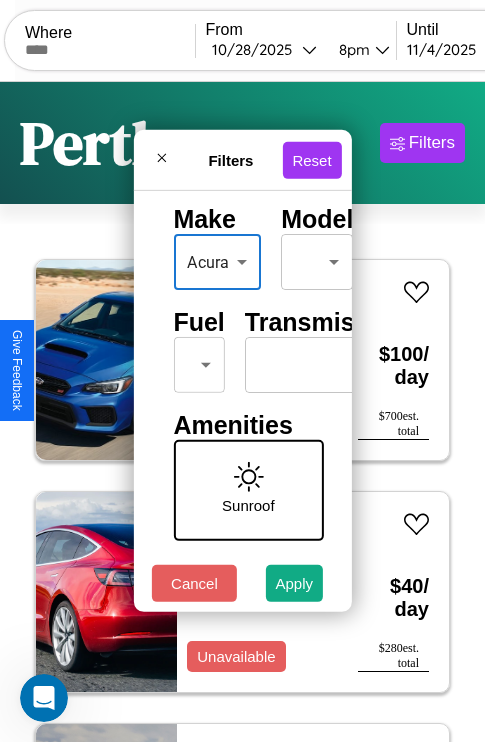 click on "CarGo Where From [DATE] [TIME] Until [DATE] [TIME] Become a Host Login Sign Up [CITY] Filters 45  cars in this area These cars can be picked up in this city. Subaru   Legacy   2016 Available $ 100  / day $ 700  est. total Tesla   Model X   2016 Unavailable $ 40  / day $ 280  est. total BMW   525i   2017 Available $ 120  / day $ 840  est. total Jeep   J-10   2016 Available $ 90  / day $ 630  est. total Honda   del Sol   2018 Available $ 180  / day $ 1260  est. total Nissan   350Z   2021 Available $ 190  / day $ 1330  est. total Lamborghini   Diablo   2014 Available $ 80  / day $ 560  est. total Lamborghini   Huracan   2017 Available $ 110  / day $ 770  est. total Chevrolet   Aluminum Tilt   2020 Available $ 110  / day $ 770  est. total Acura   TL   2021 Available $ 90  / day $ 630  est. total Aston Martin   Valour   2022 Available $ 50  / day $ 350  est. total Mazda   GLC   2014 Available $ 190  / day $ 1330  est. total Kia   Optima   2024 Available $ 120  / day $ 840  est. total Maserati   Ghibli   $" at bounding box center (242, 412) 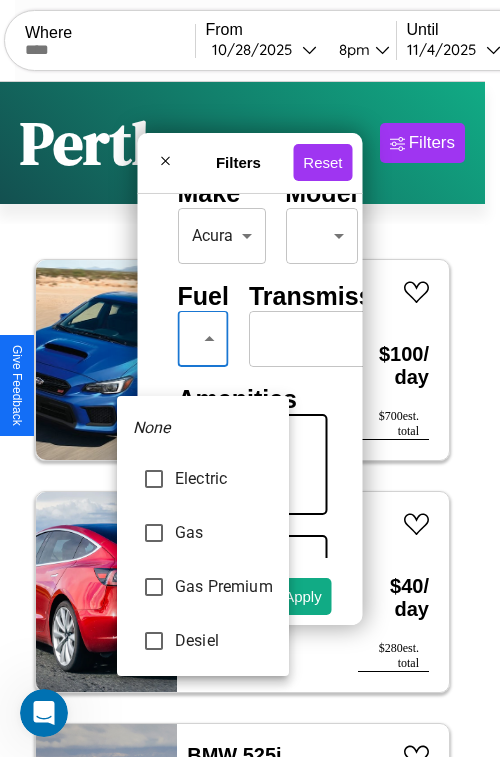 type on "********" 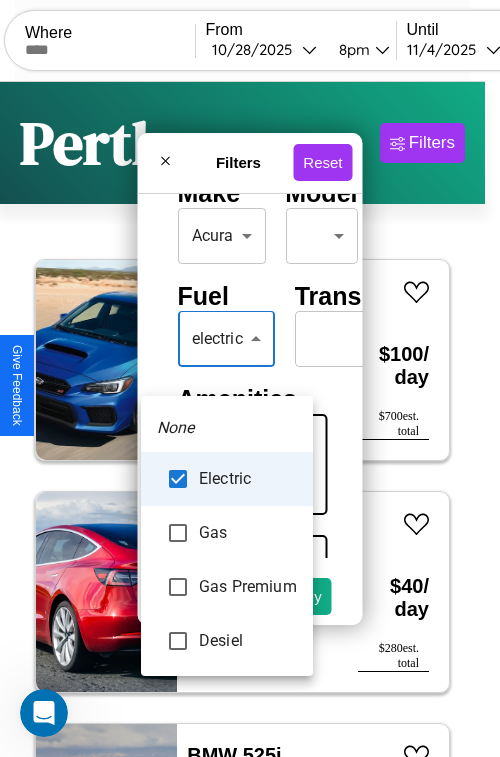 click at bounding box center [250, 378] 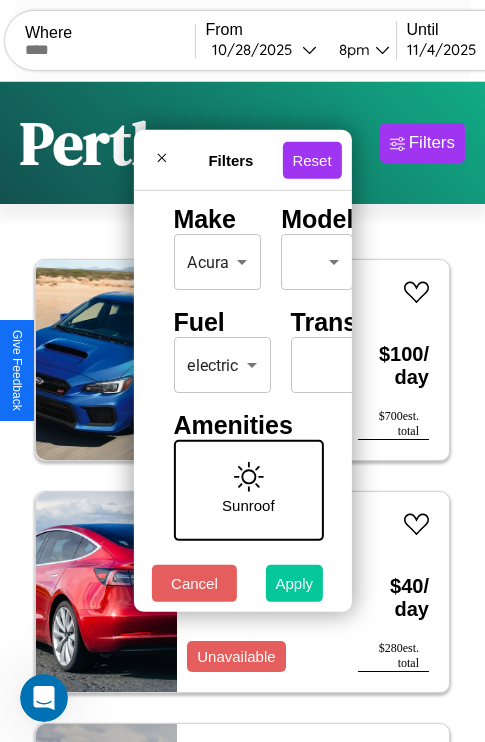 click on "Apply" at bounding box center (295, 583) 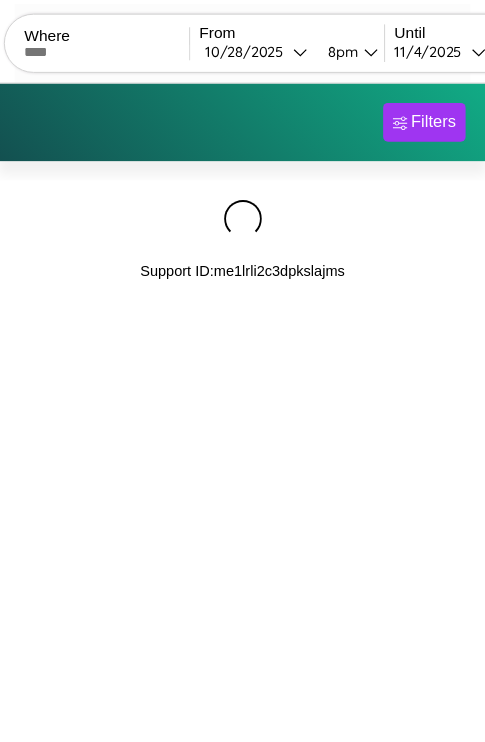 scroll, scrollTop: 0, scrollLeft: 0, axis: both 